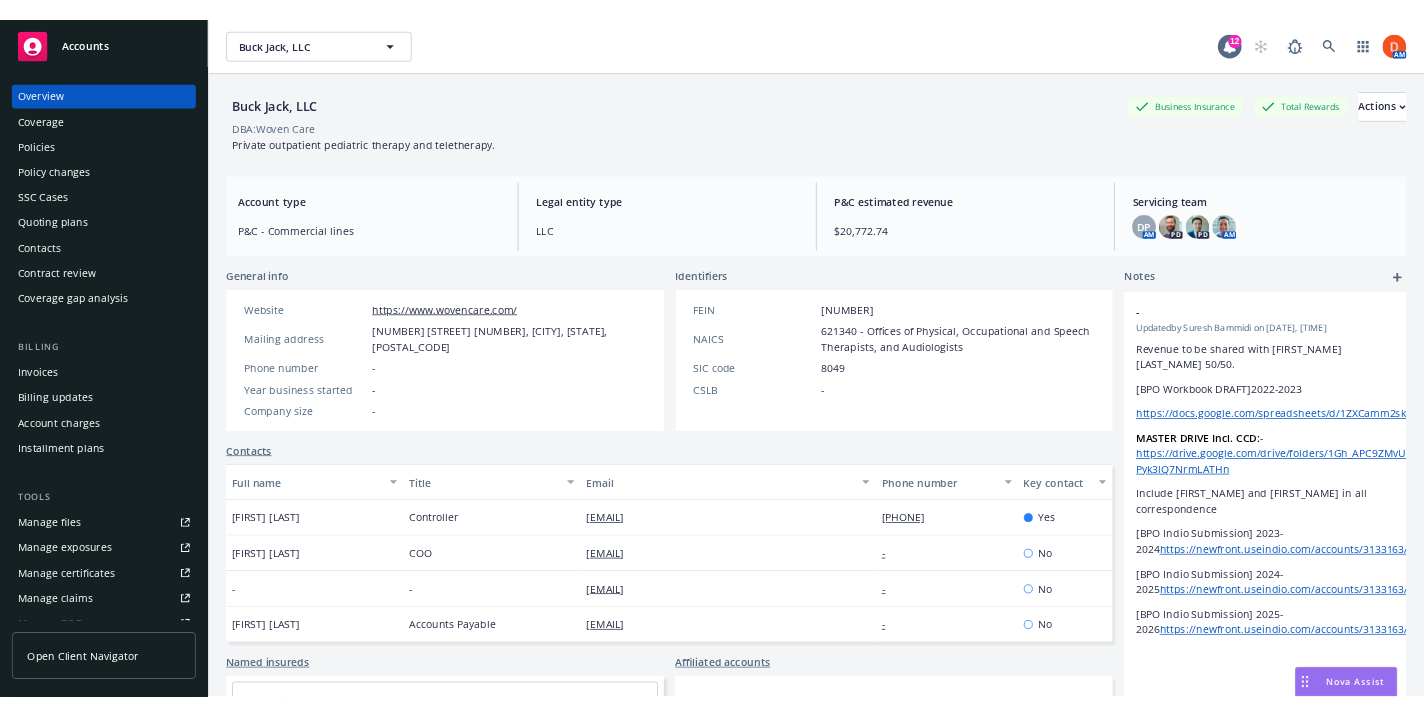 scroll, scrollTop: 0, scrollLeft: 0, axis: both 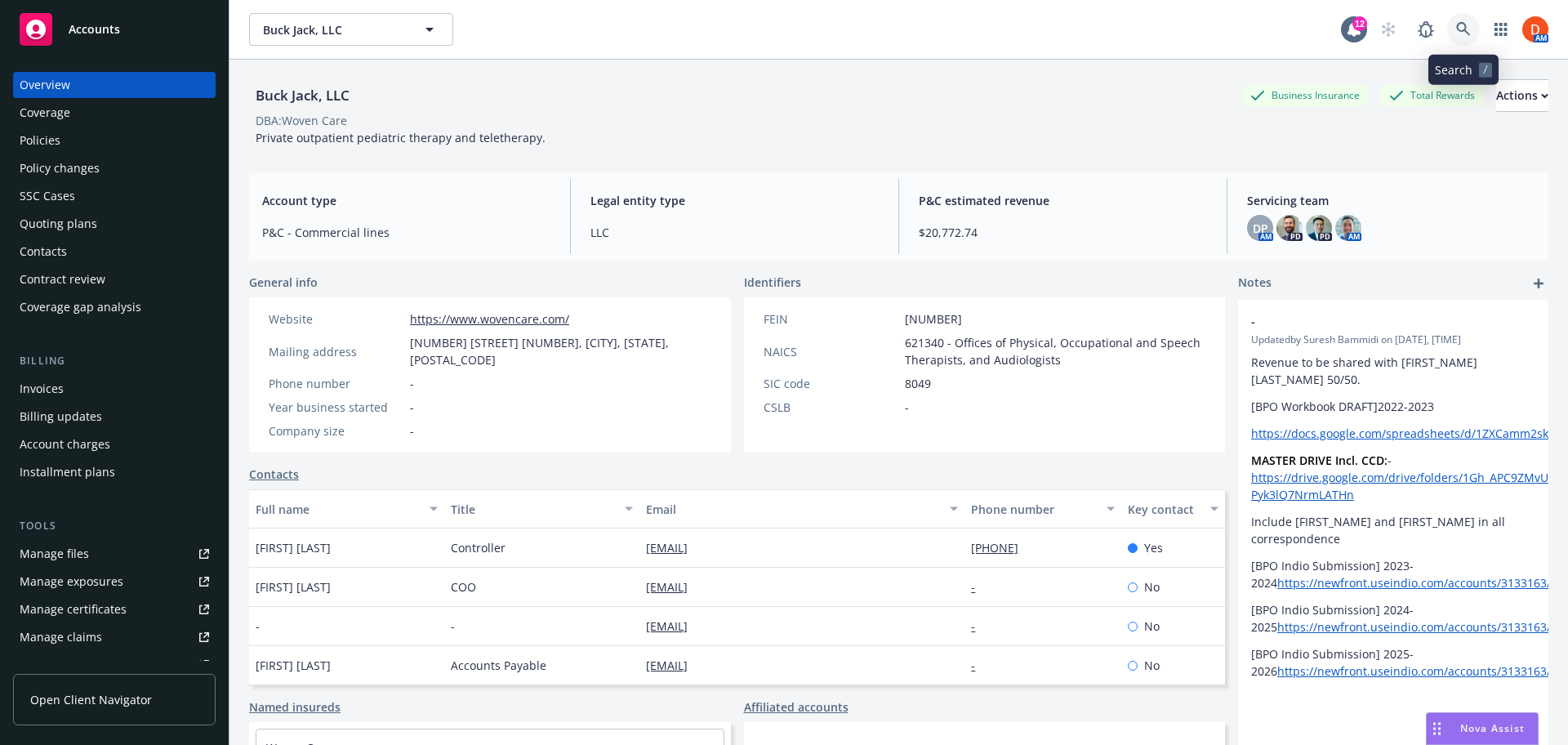 click at bounding box center (1463, 29) 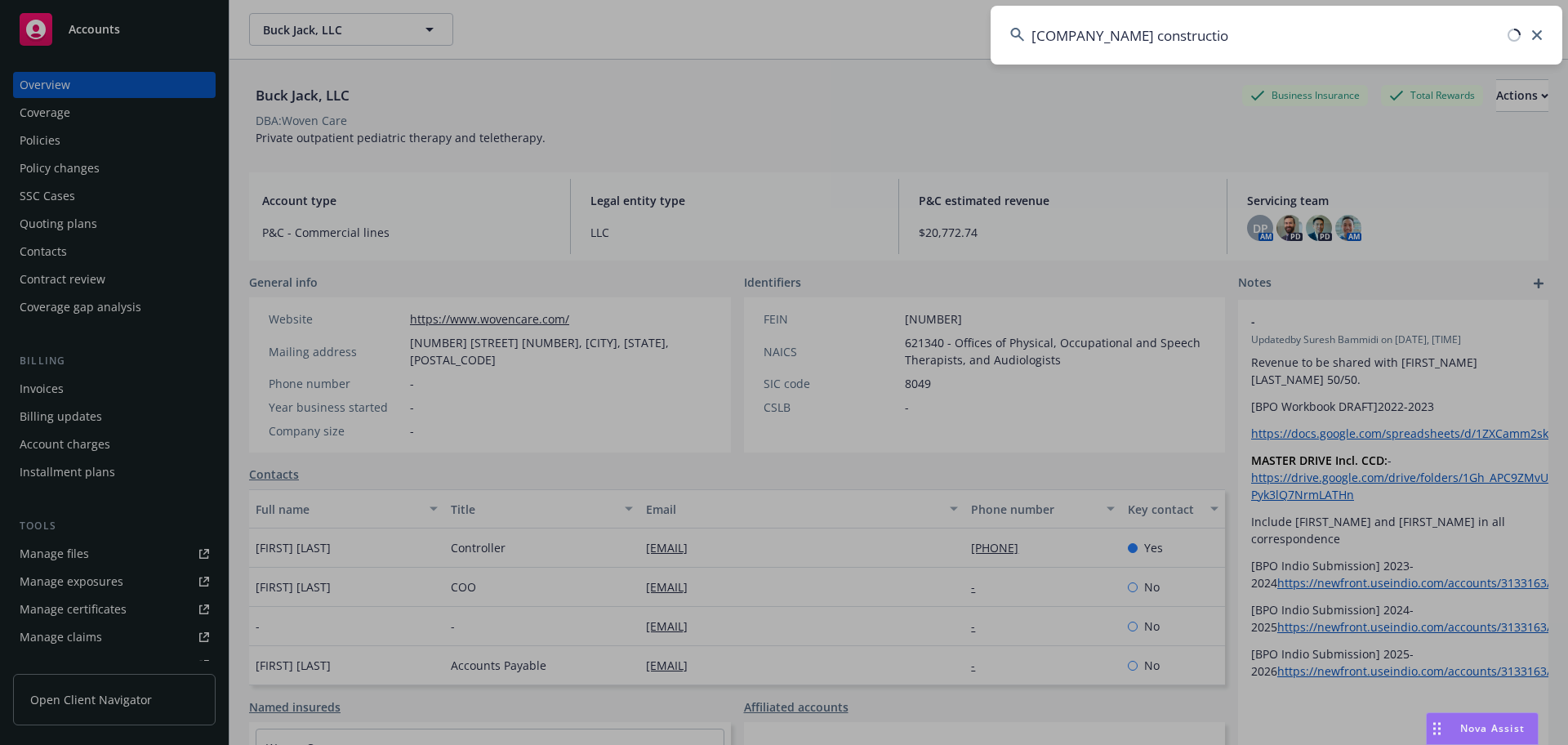 type on "[COMPANY_NAME] construction" 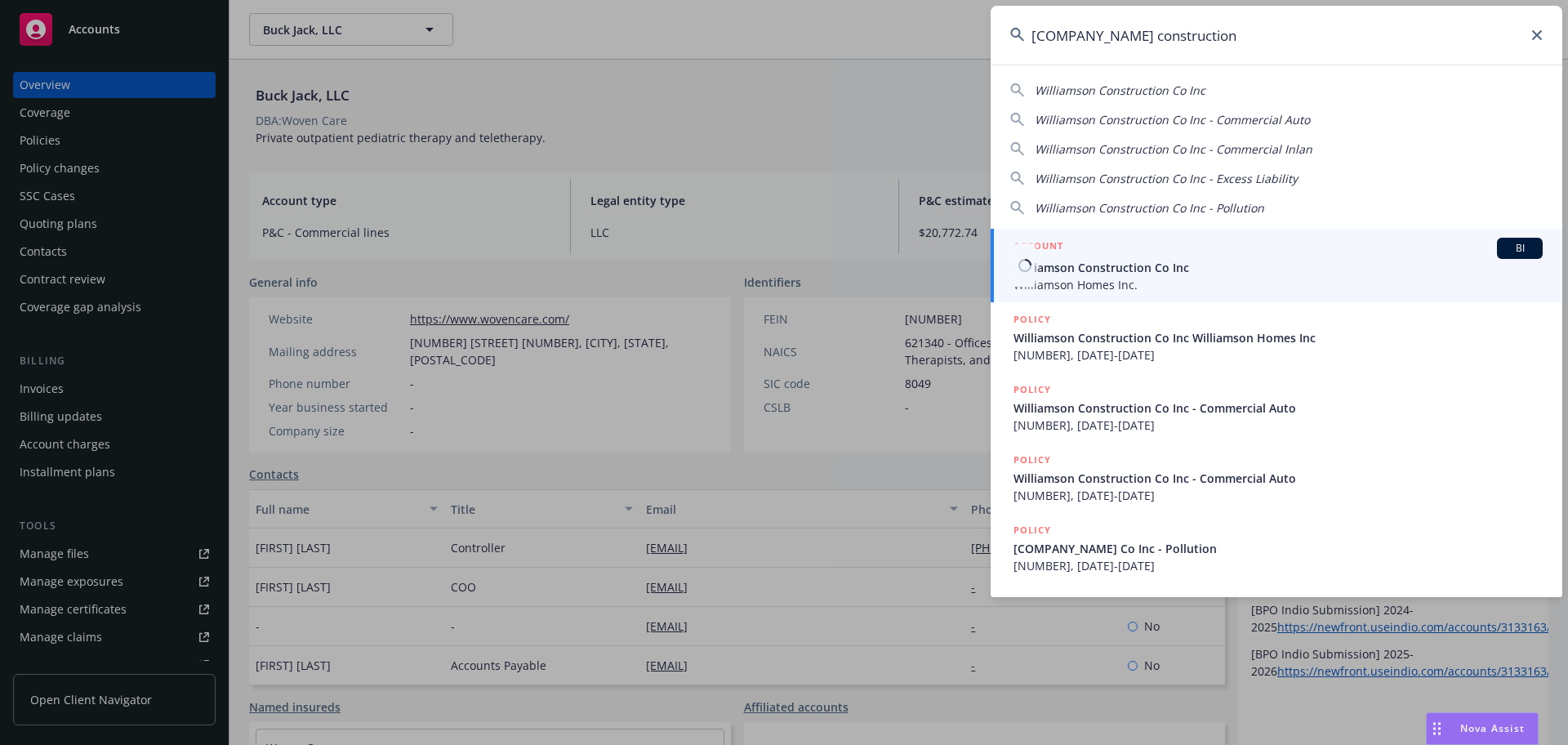 click on "Williamson Construction Co Inc" at bounding box center (1278, 267) 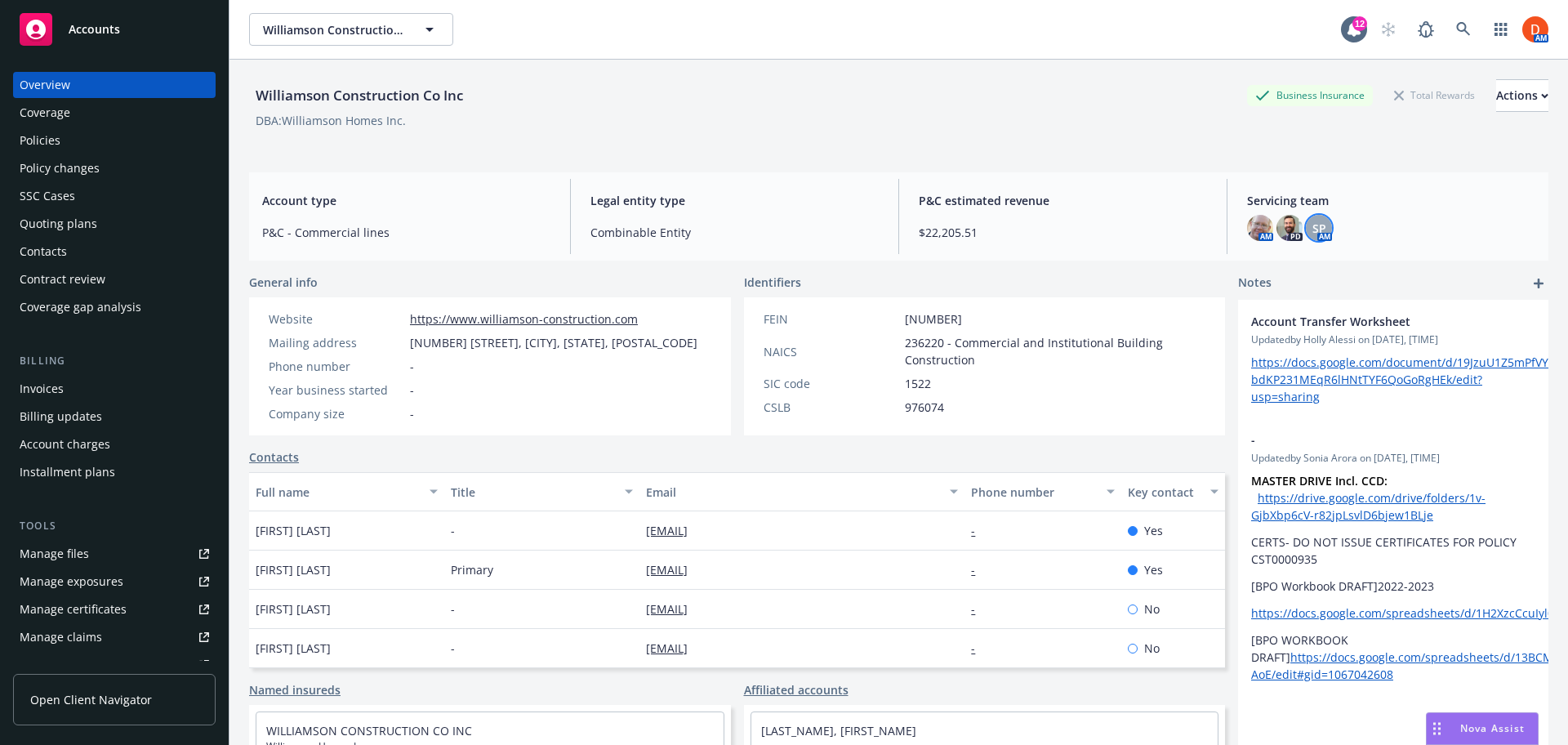 click on "SP" at bounding box center [1319, 228] 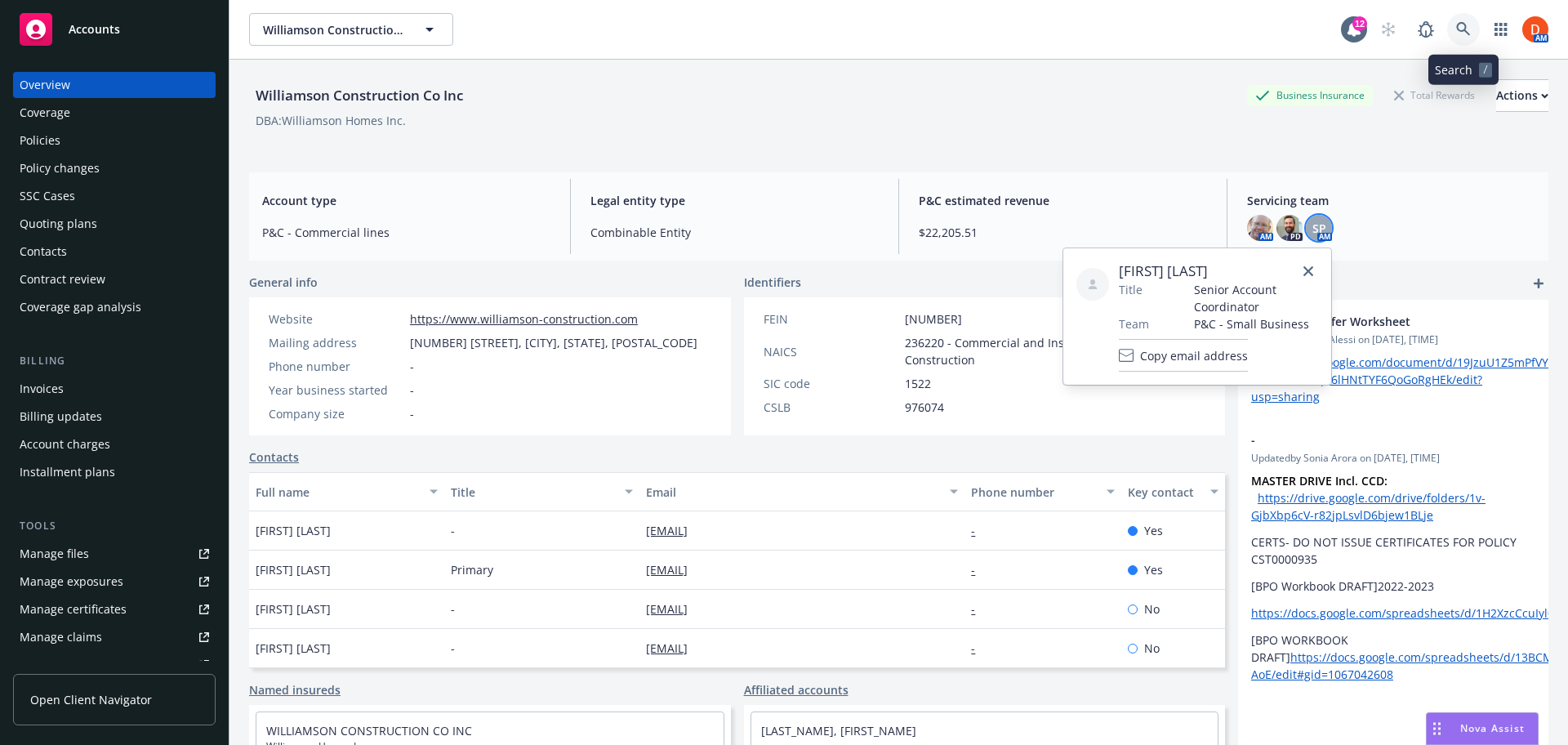 click 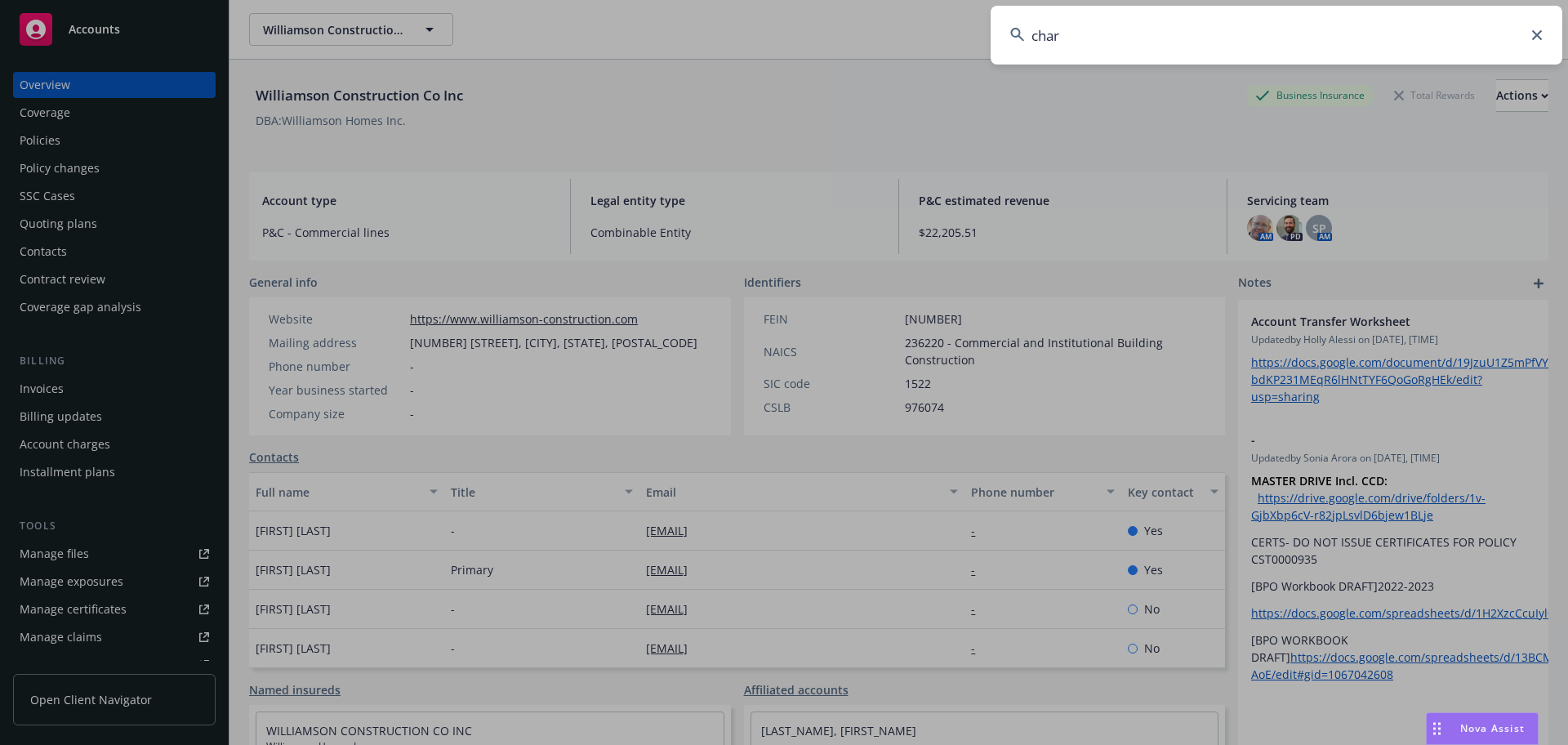 type on "charm" 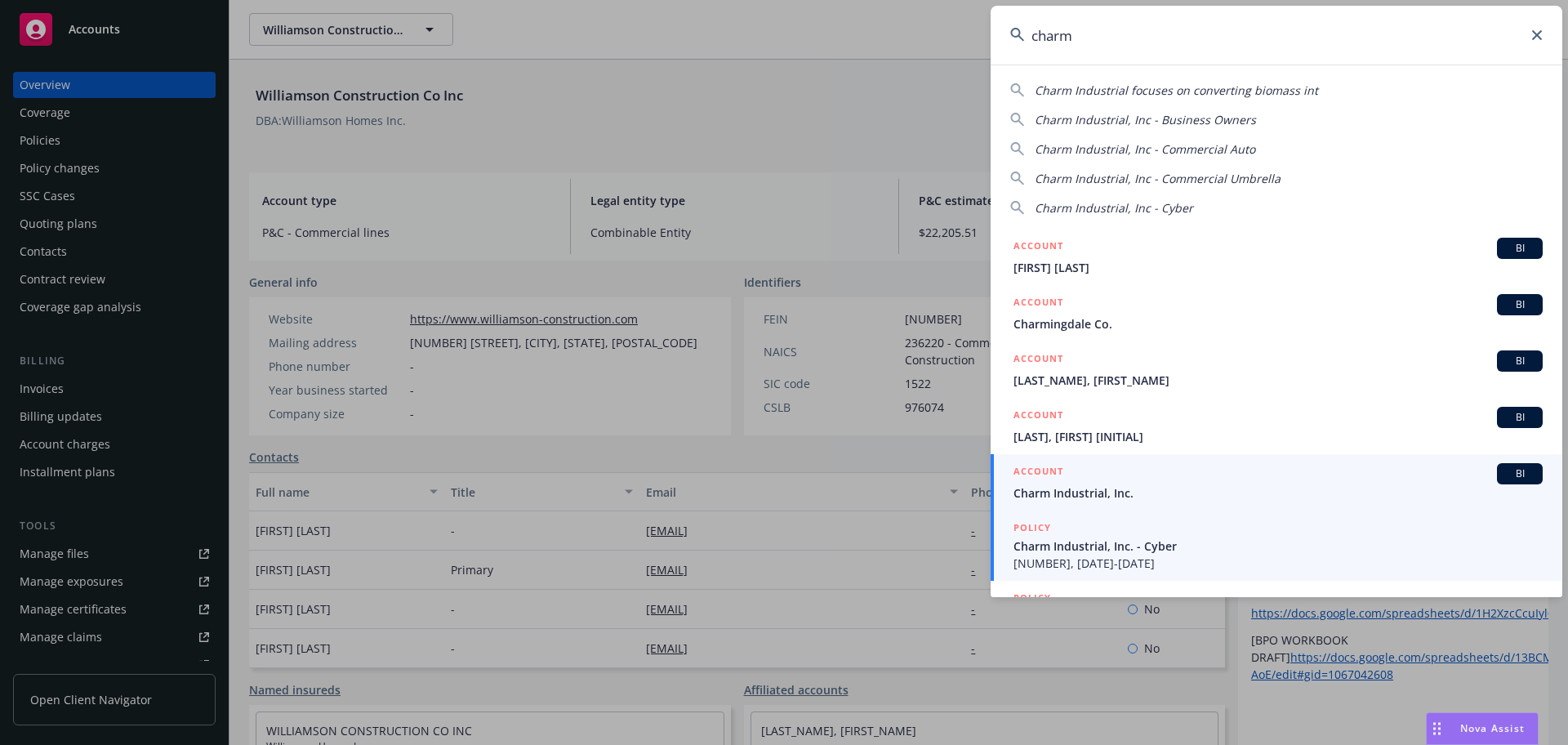 click on "Charm Industrial, Inc." at bounding box center [1278, 493] 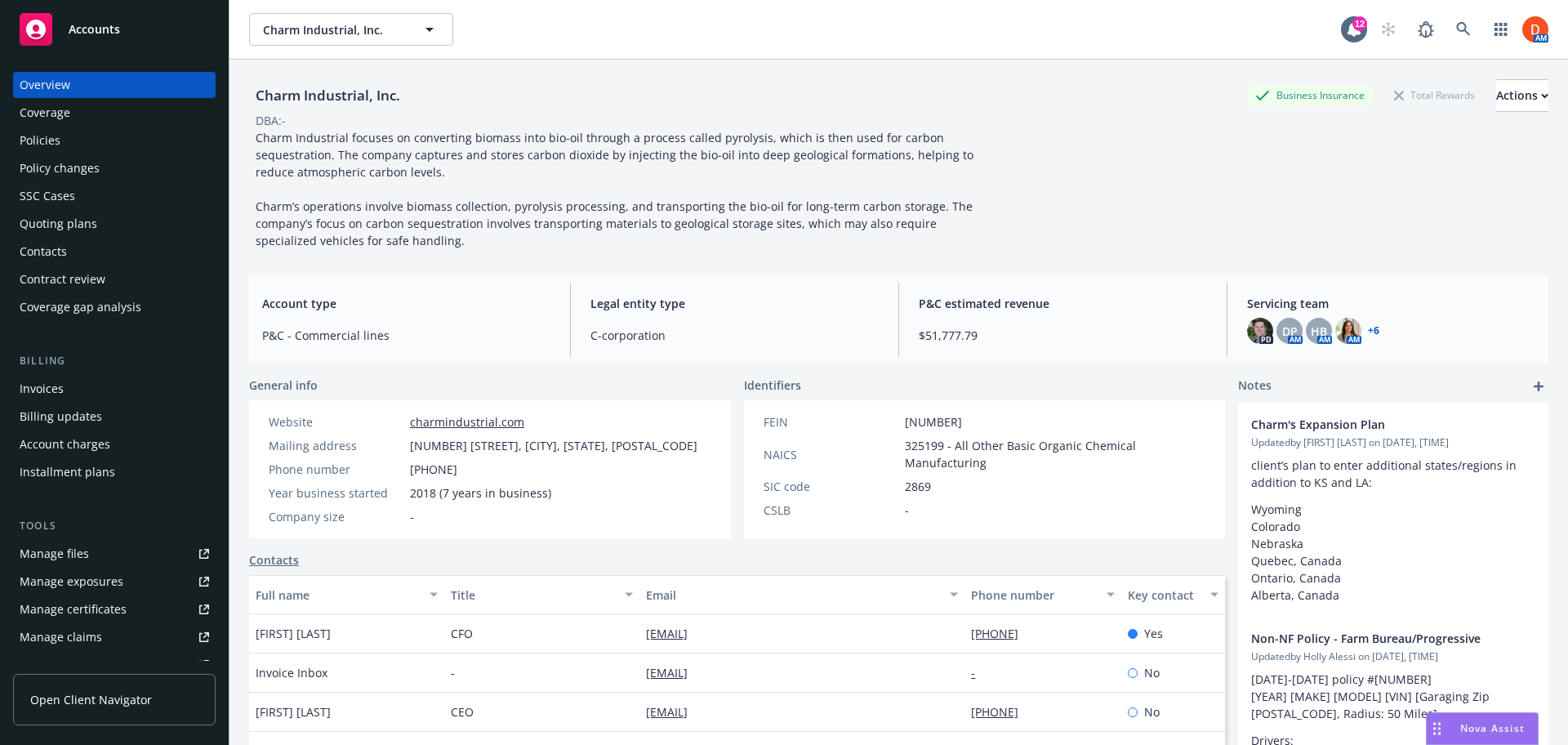 click on "Invoices" at bounding box center [114, 389] 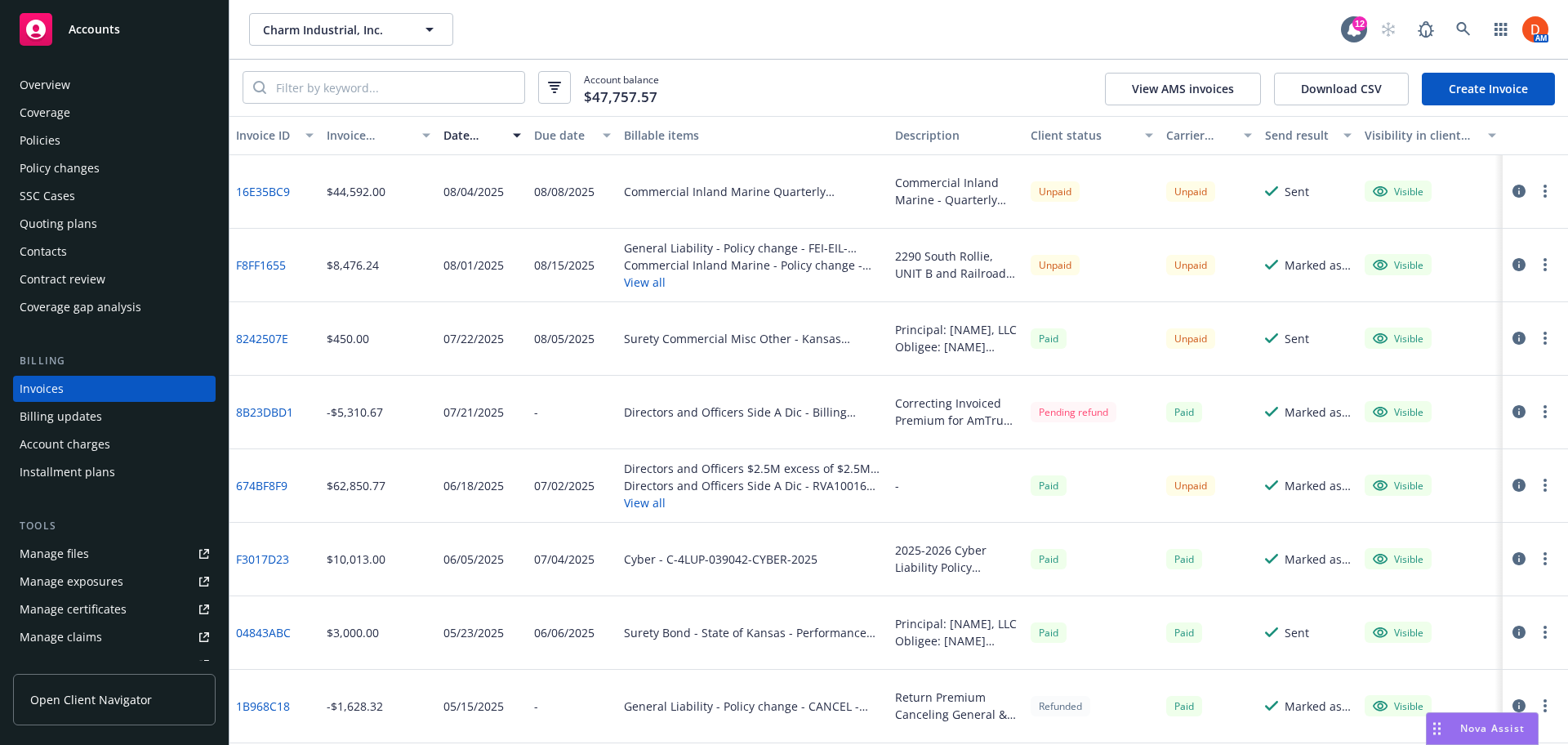 click on "F8FF1655" at bounding box center [261, 265] 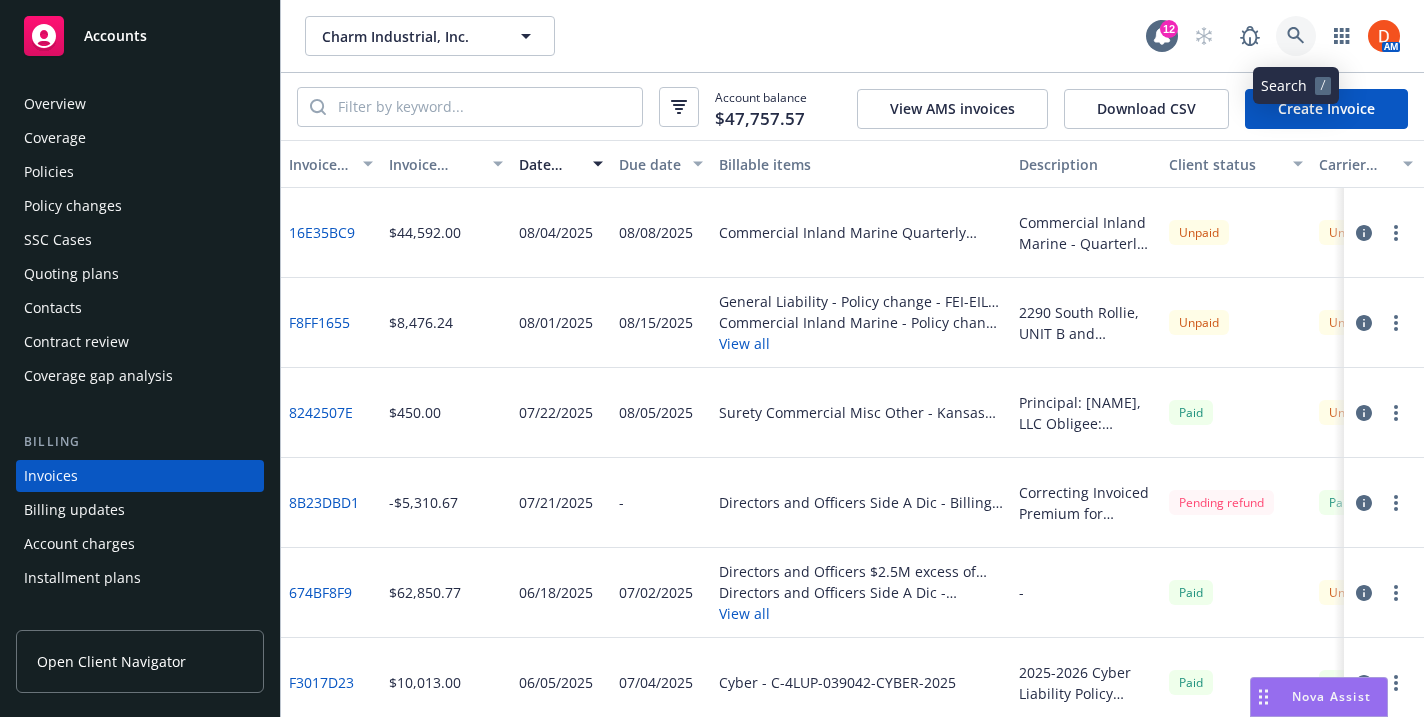 click at bounding box center (1296, 36) 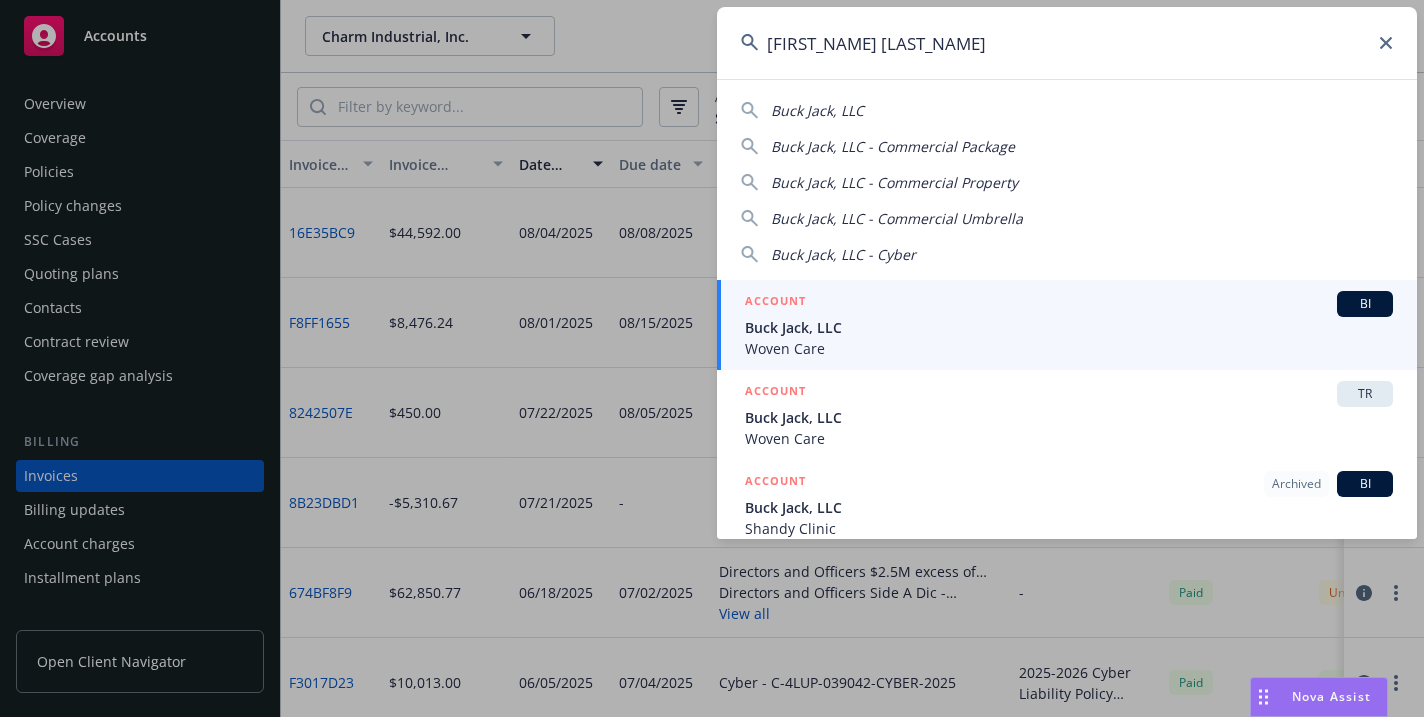 type on "[FIRST_NAME] [LAST_NAME]" 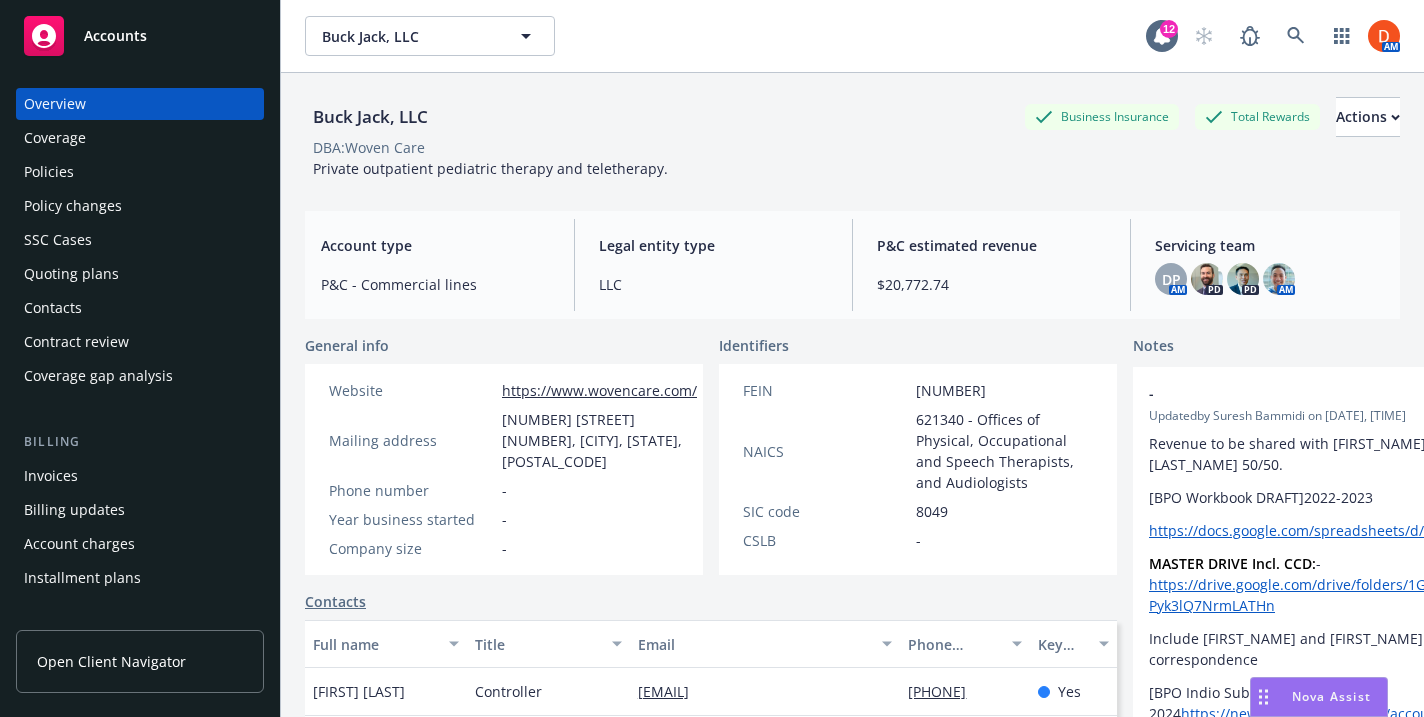 click on "Policies" at bounding box center (140, 172) 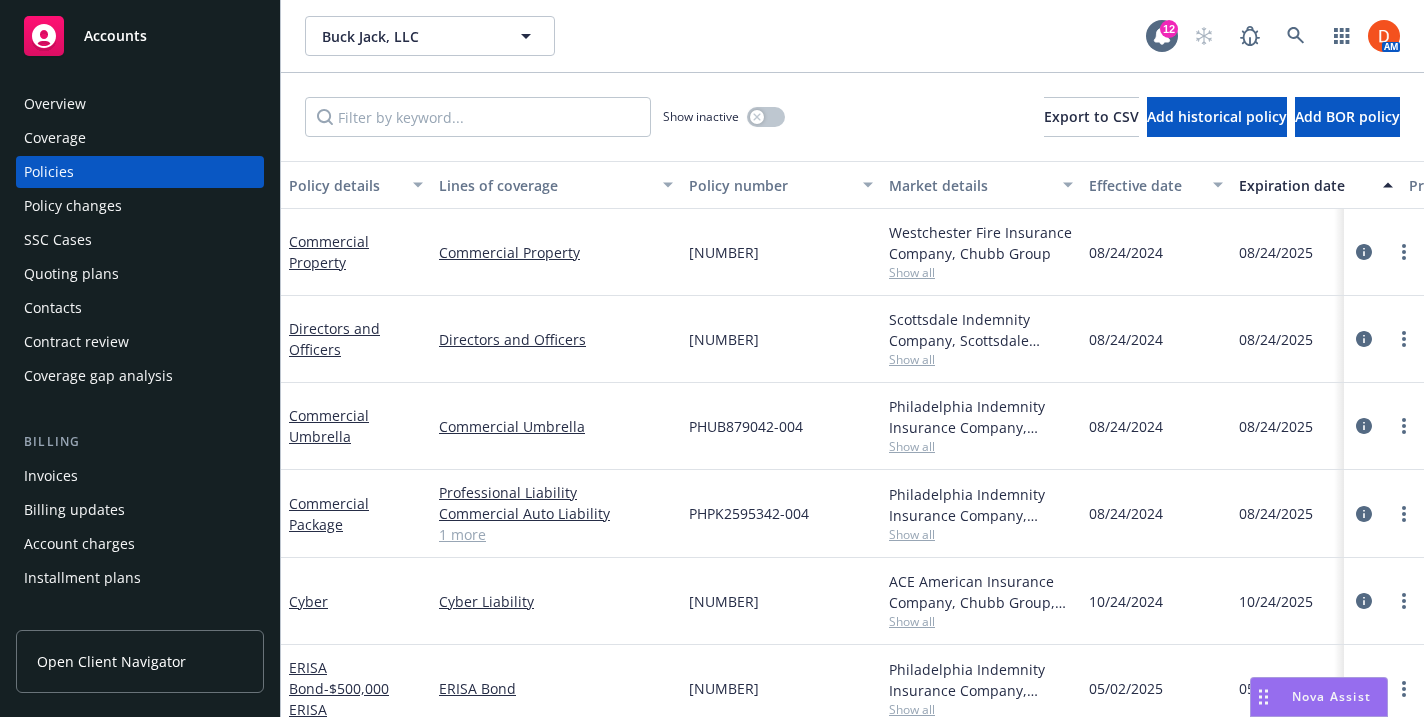 click on "1 more" at bounding box center [556, 534] 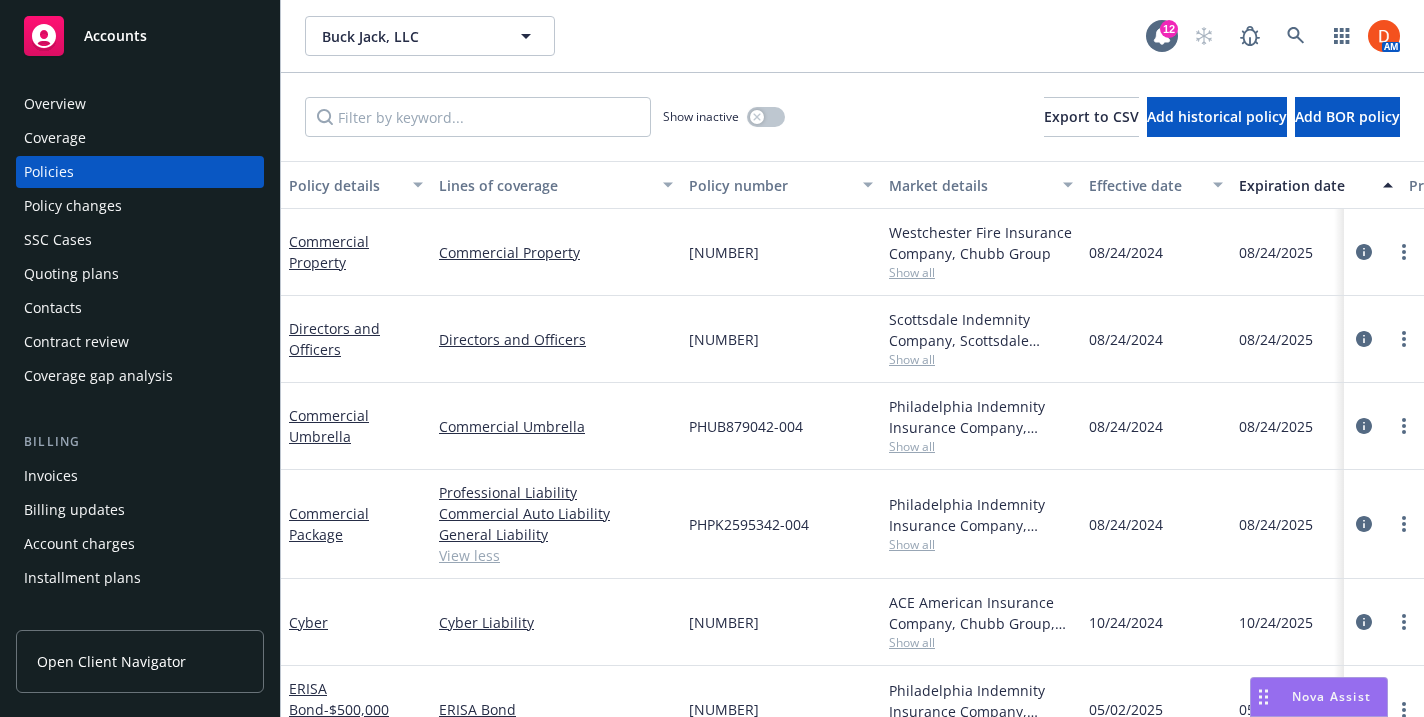scroll, scrollTop: 36, scrollLeft: 0, axis: vertical 